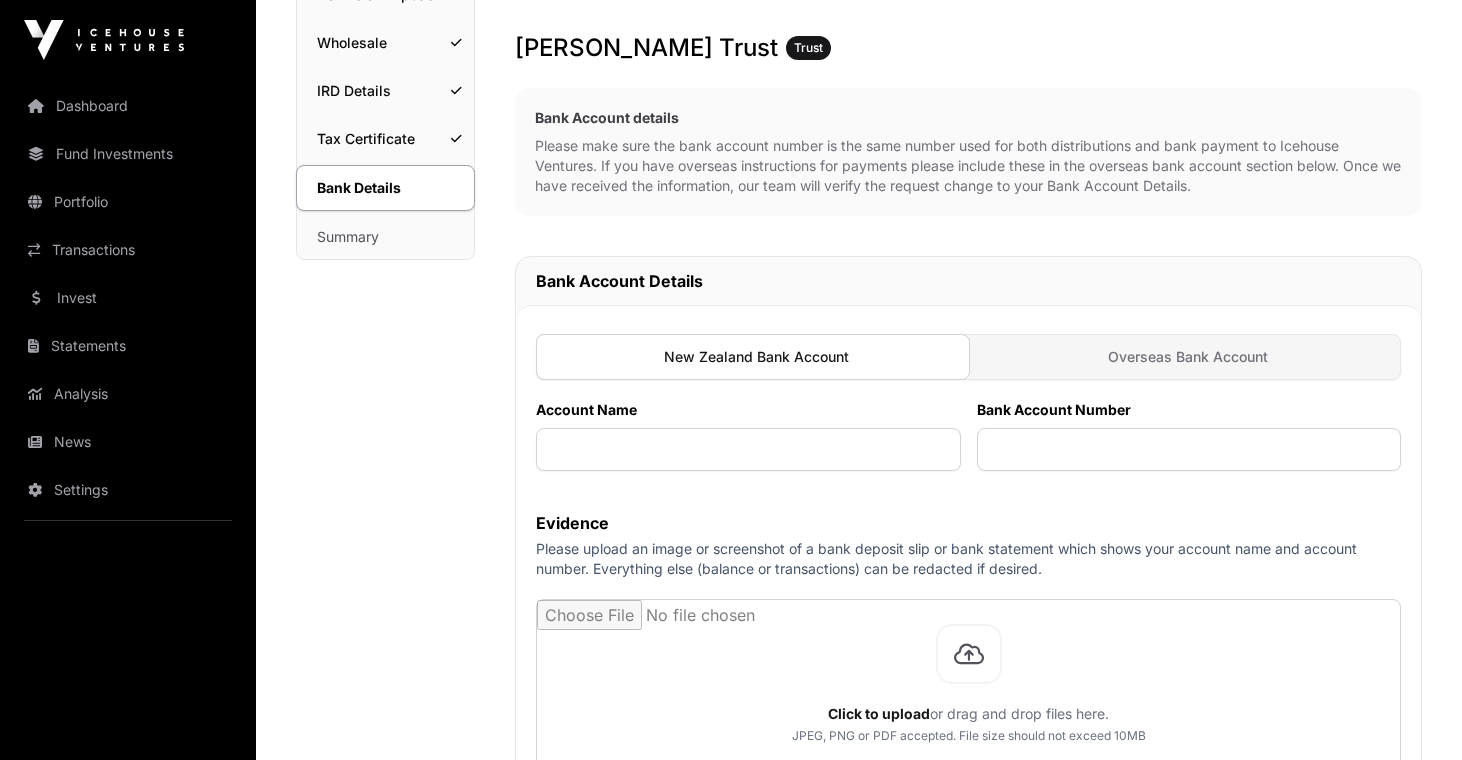 scroll, scrollTop: 342, scrollLeft: 0, axis: vertical 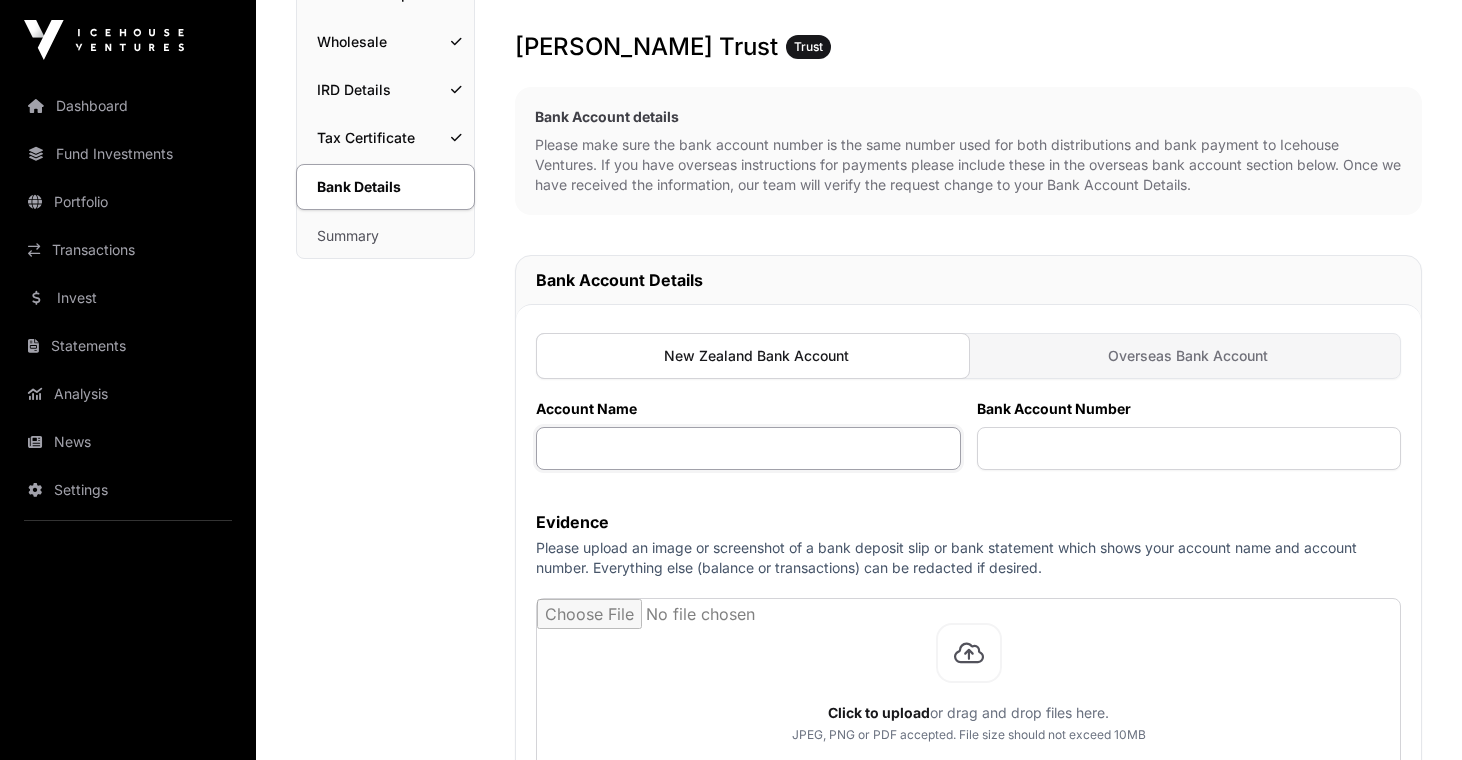 click 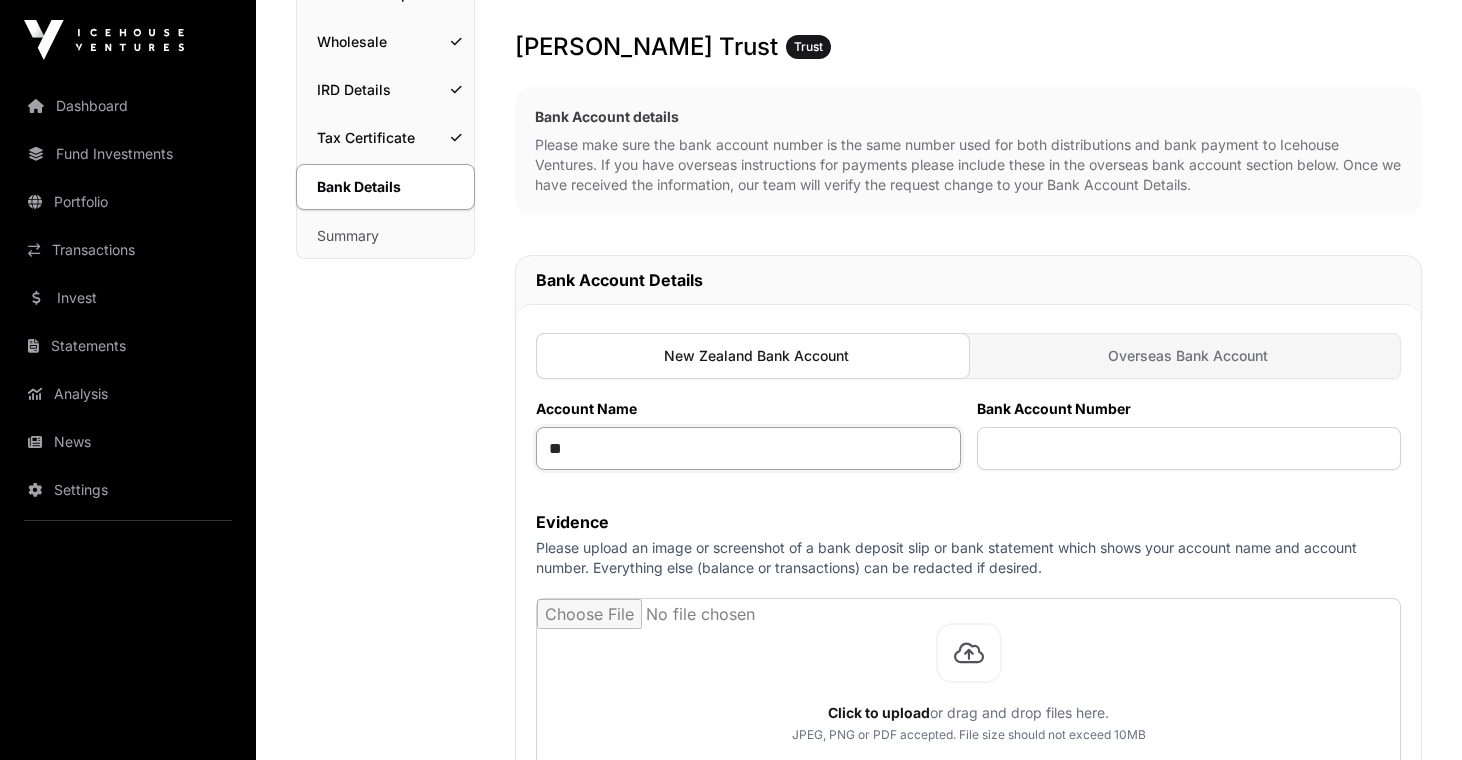 type on "*" 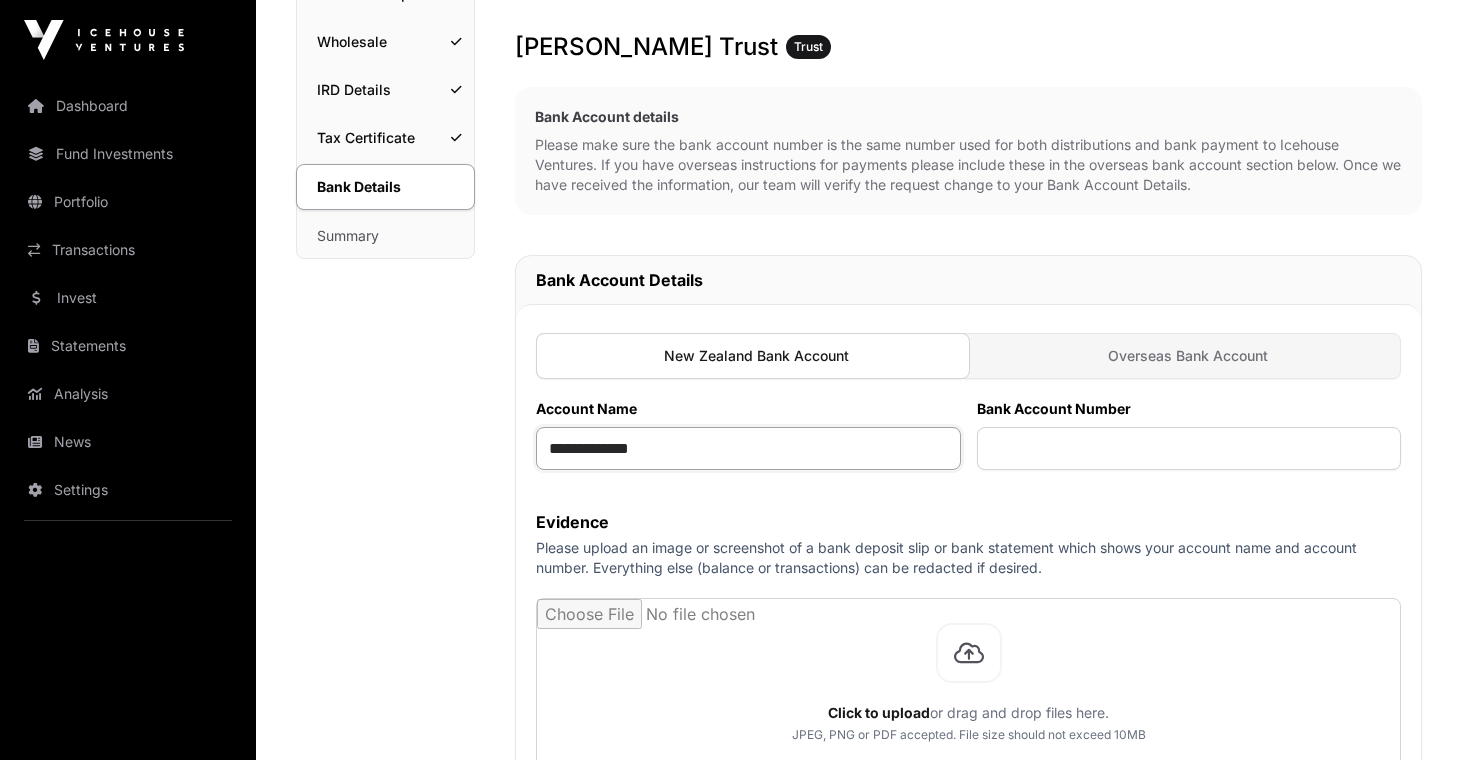 drag, startPoint x: 653, startPoint y: 461, endPoint x: 582, endPoint y: 456, distance: 71.17584 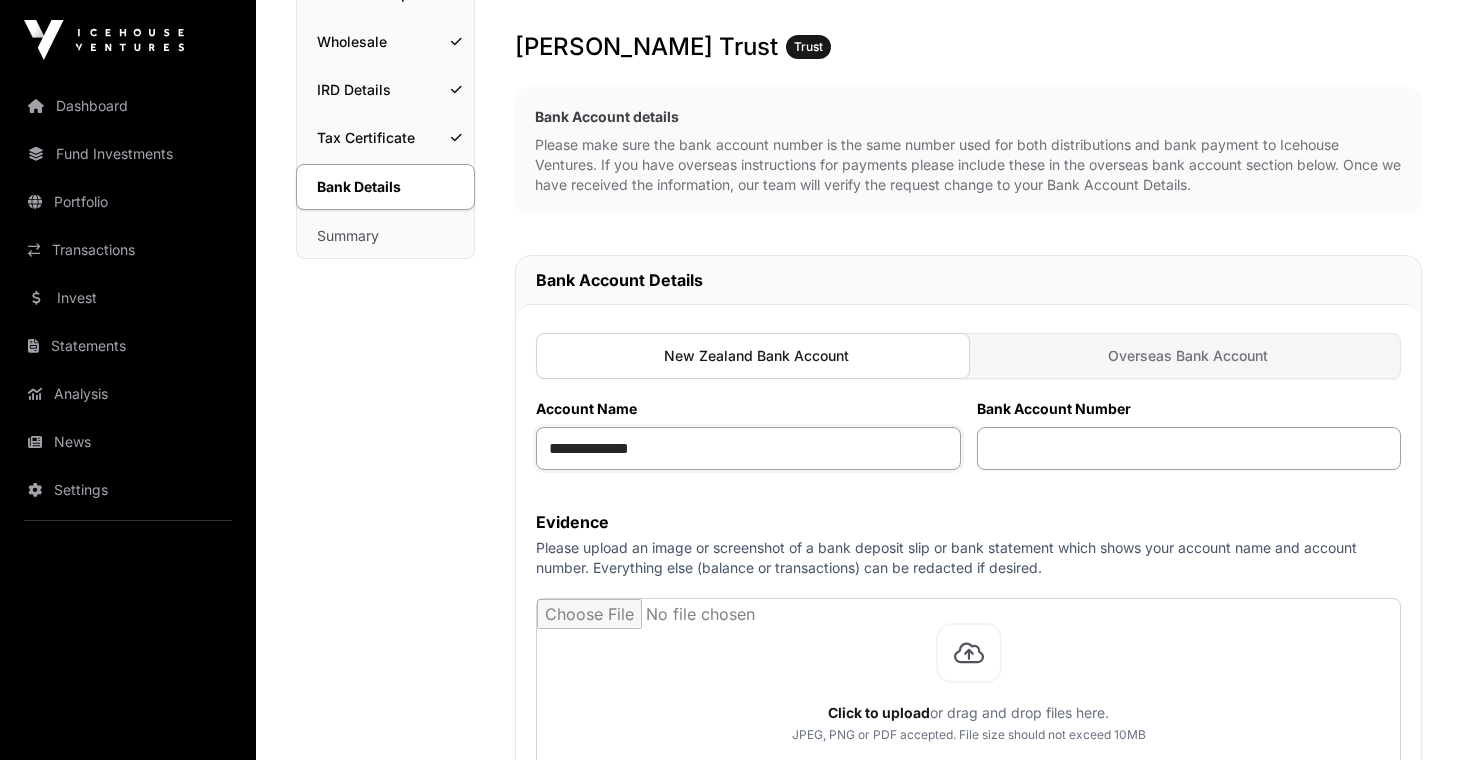 type on "**********" 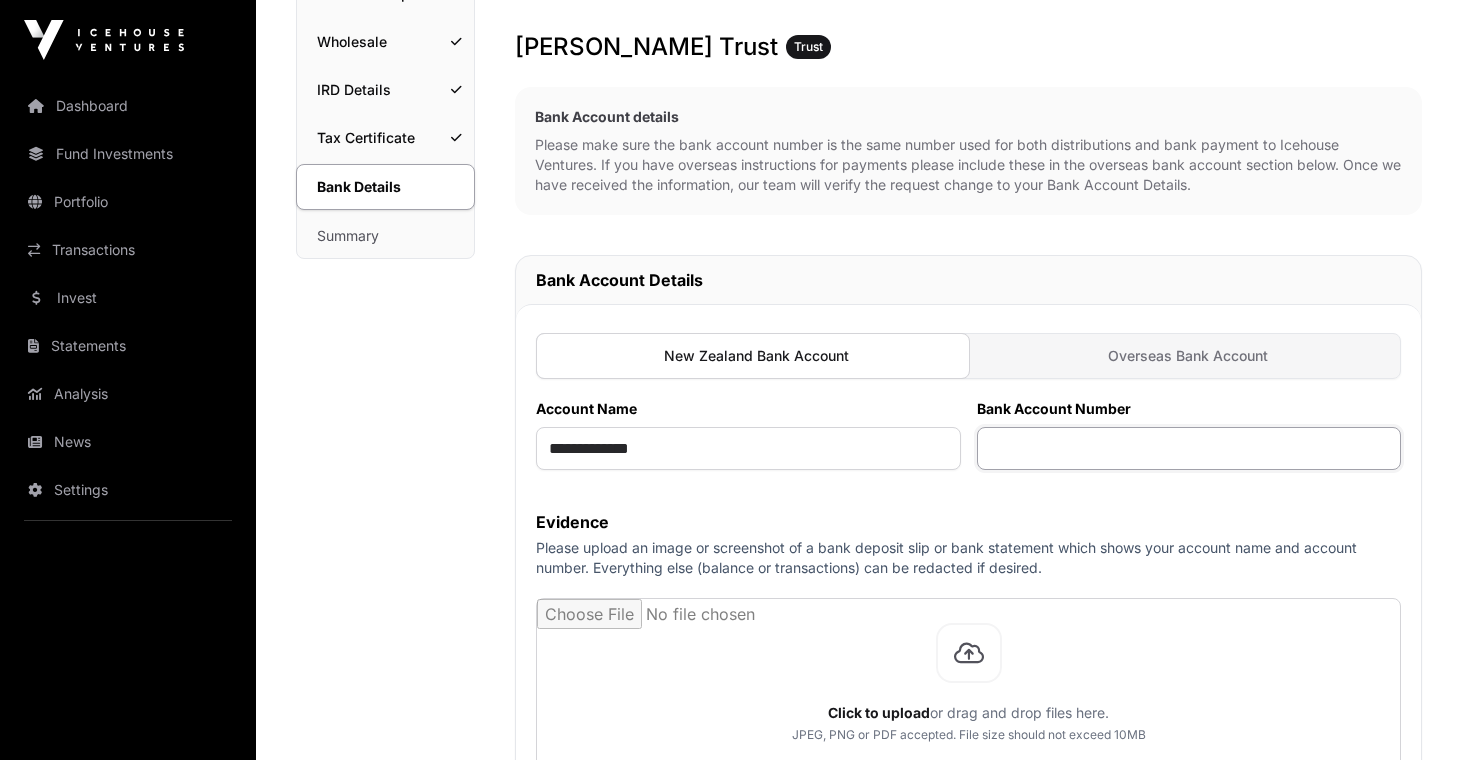 click 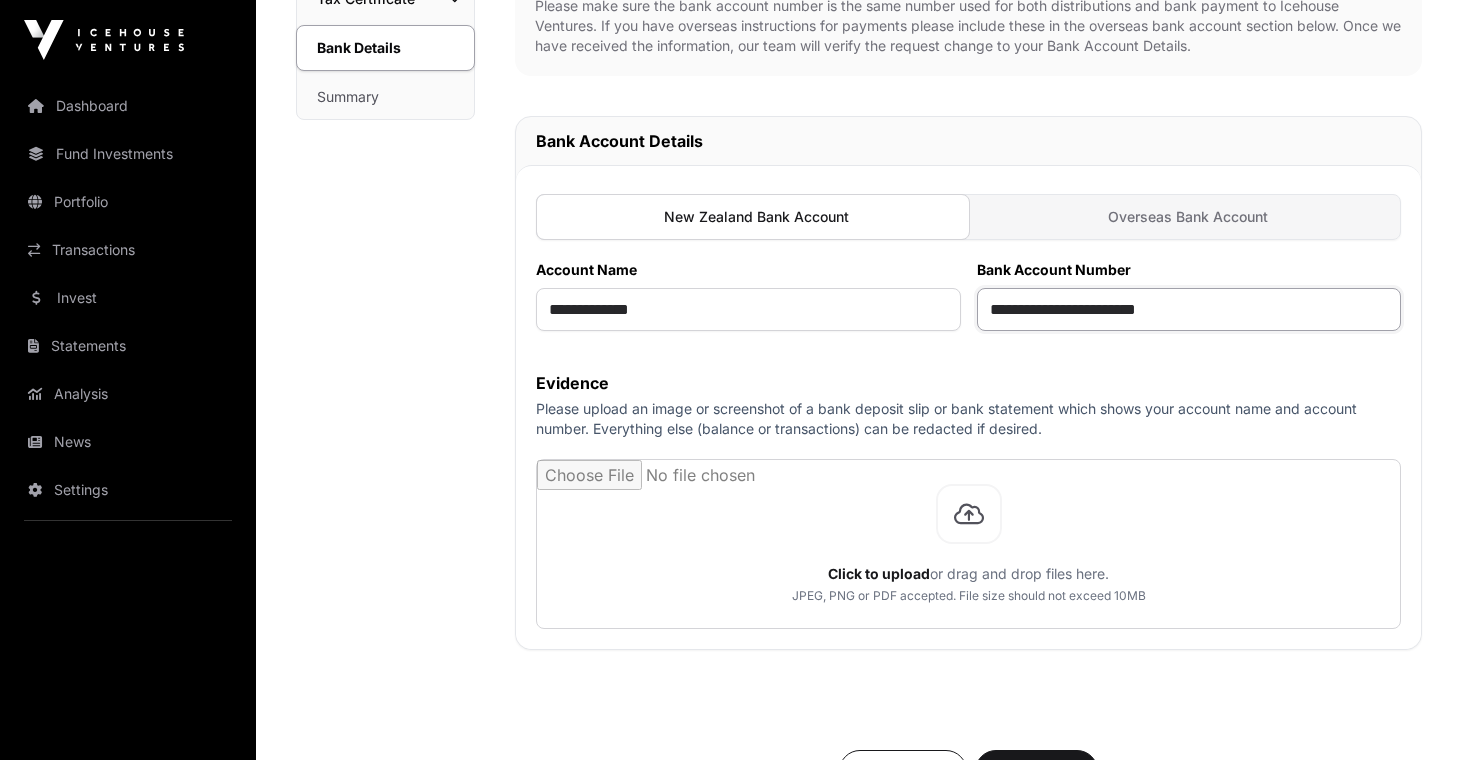 scroll, scrollTop: 500, scrollLeft: 0, axis: vertical 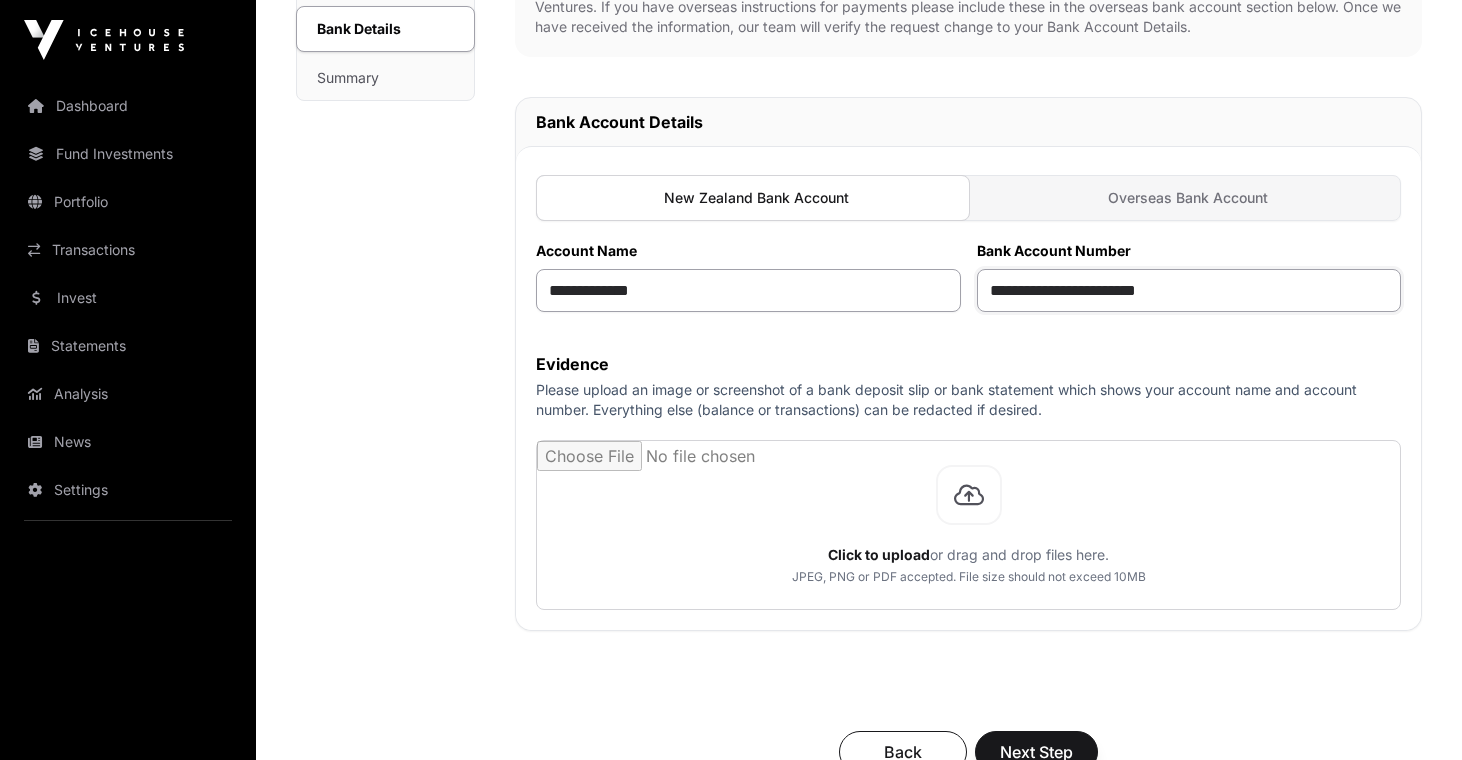 drag, startPoint x: 1046, startPoint y: 289, endPoint x: 908, endPoint y: 286, distance: 138.03261 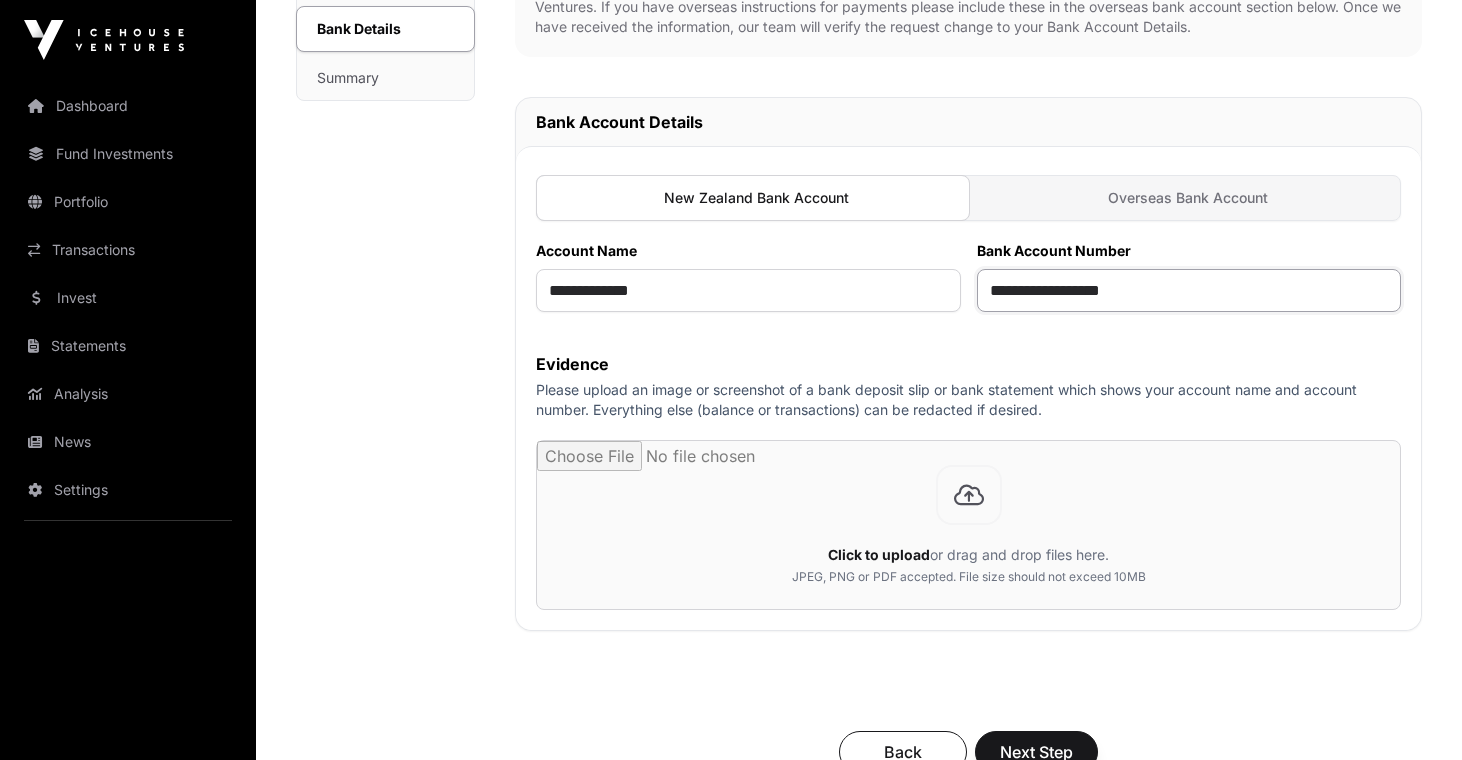 scroll, scrollTop: 590, scrollLeft: 0, axis: vertical 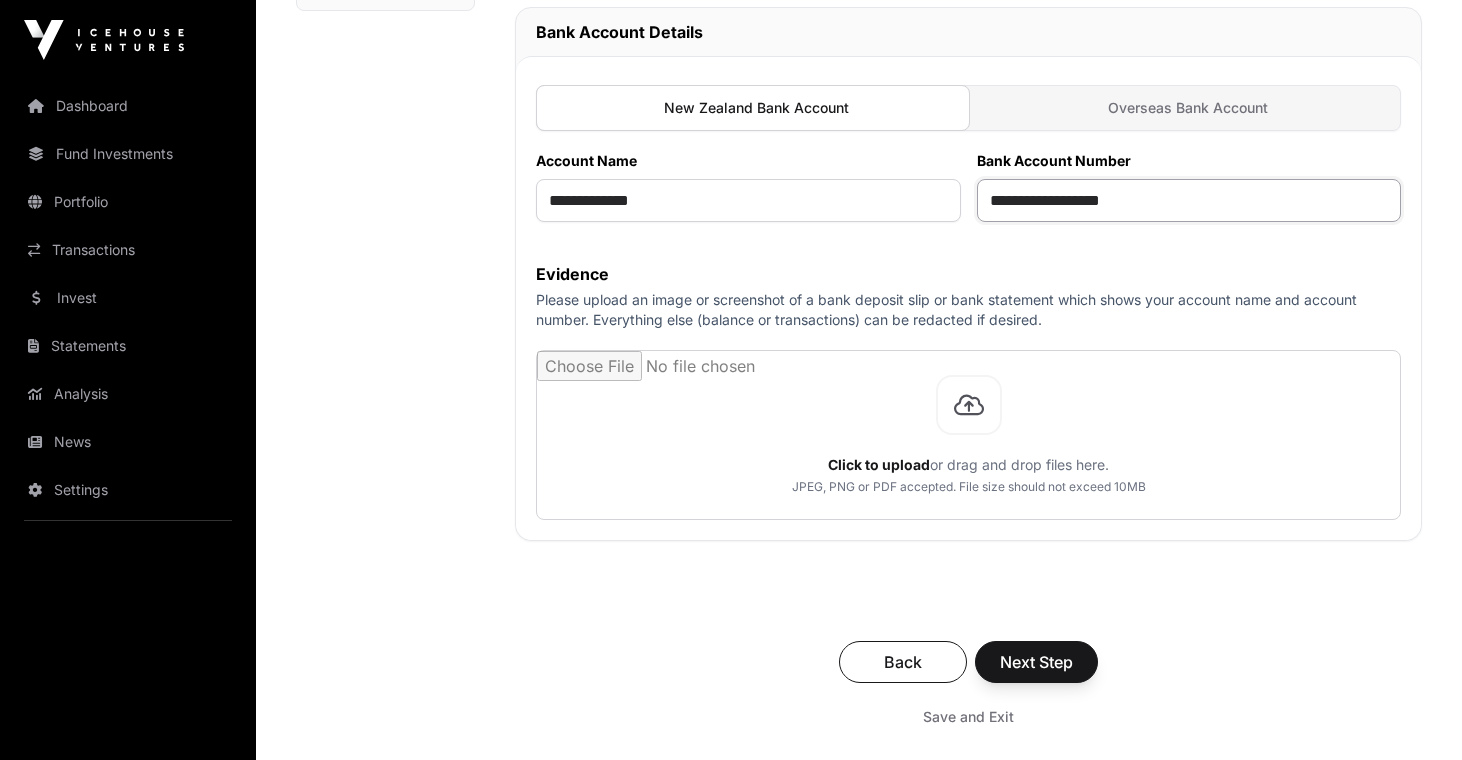 type on "**********" 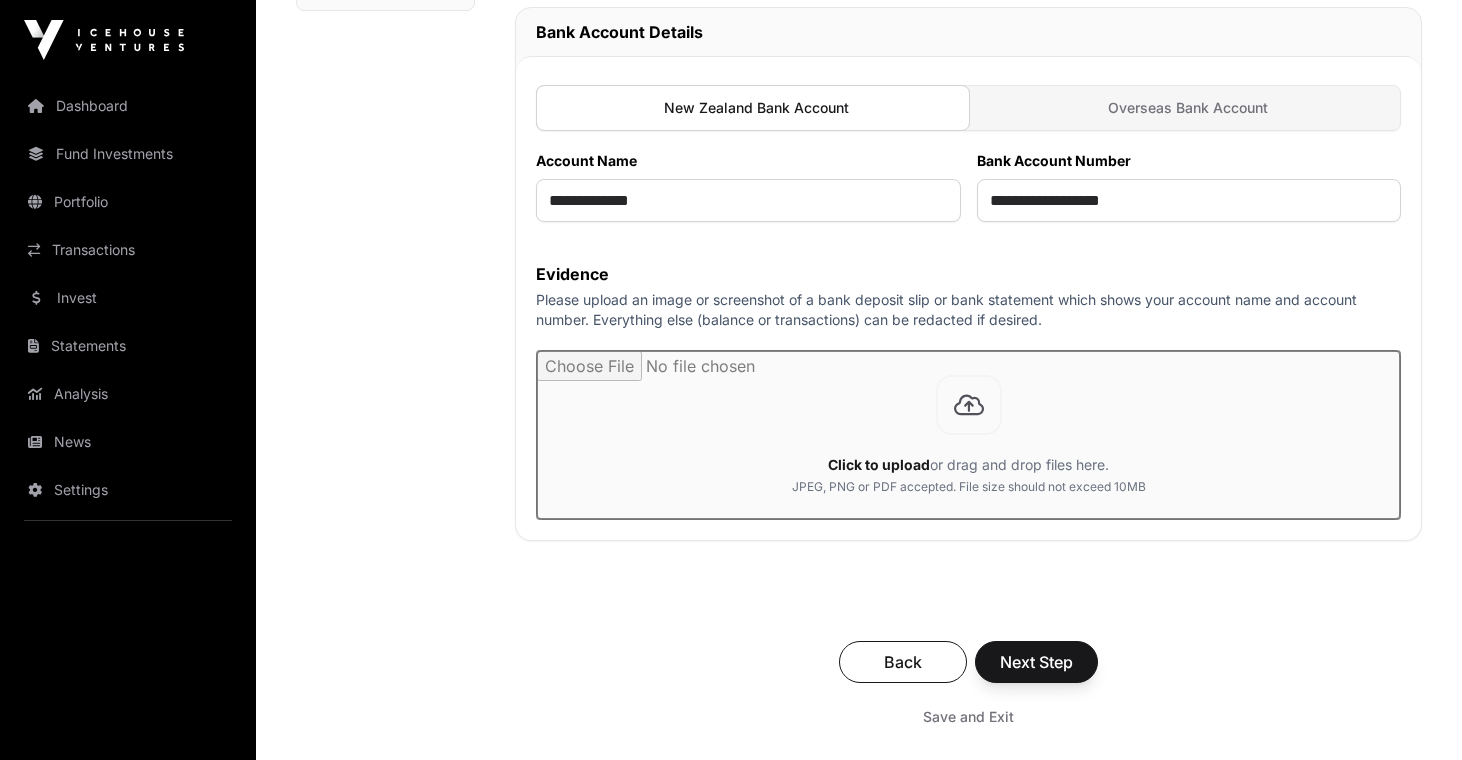 click 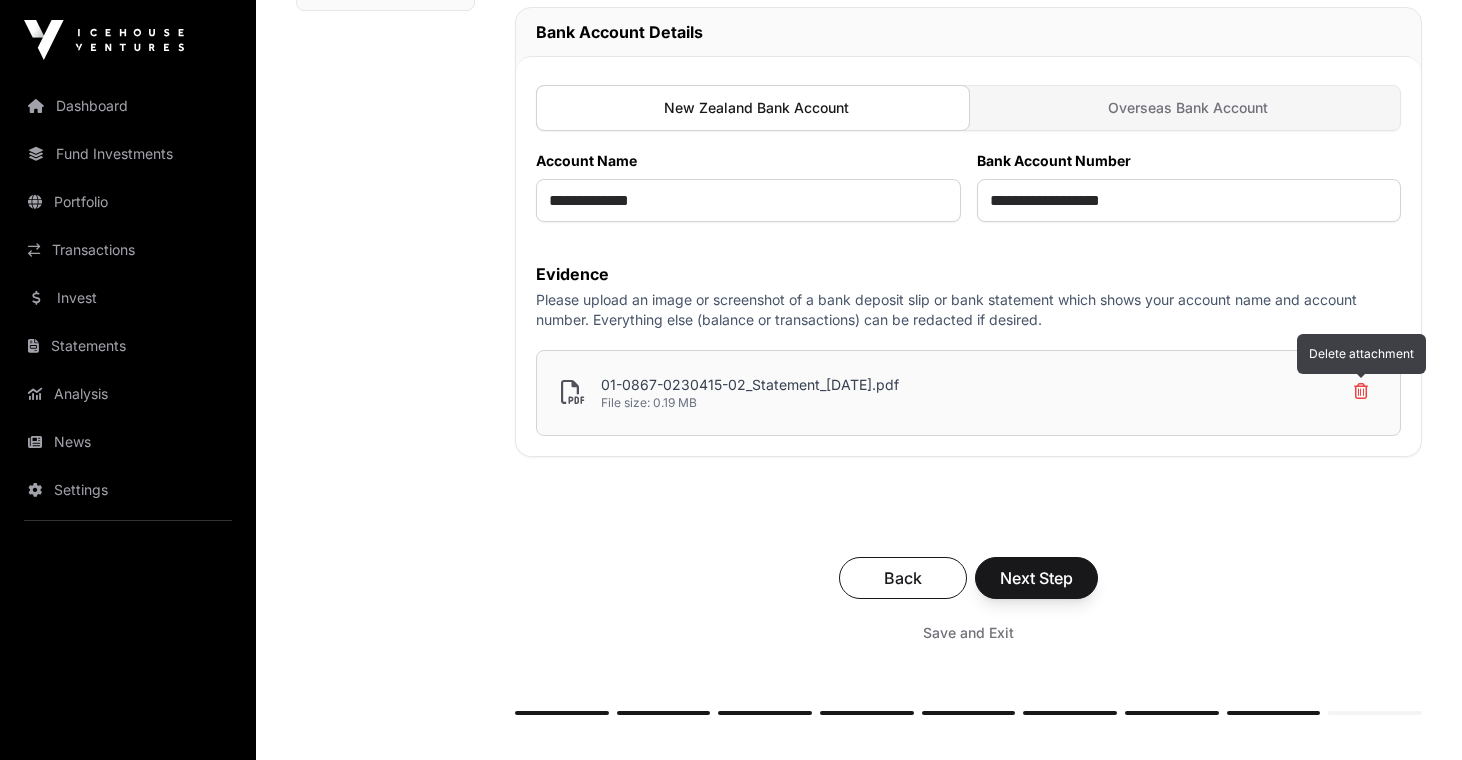 click 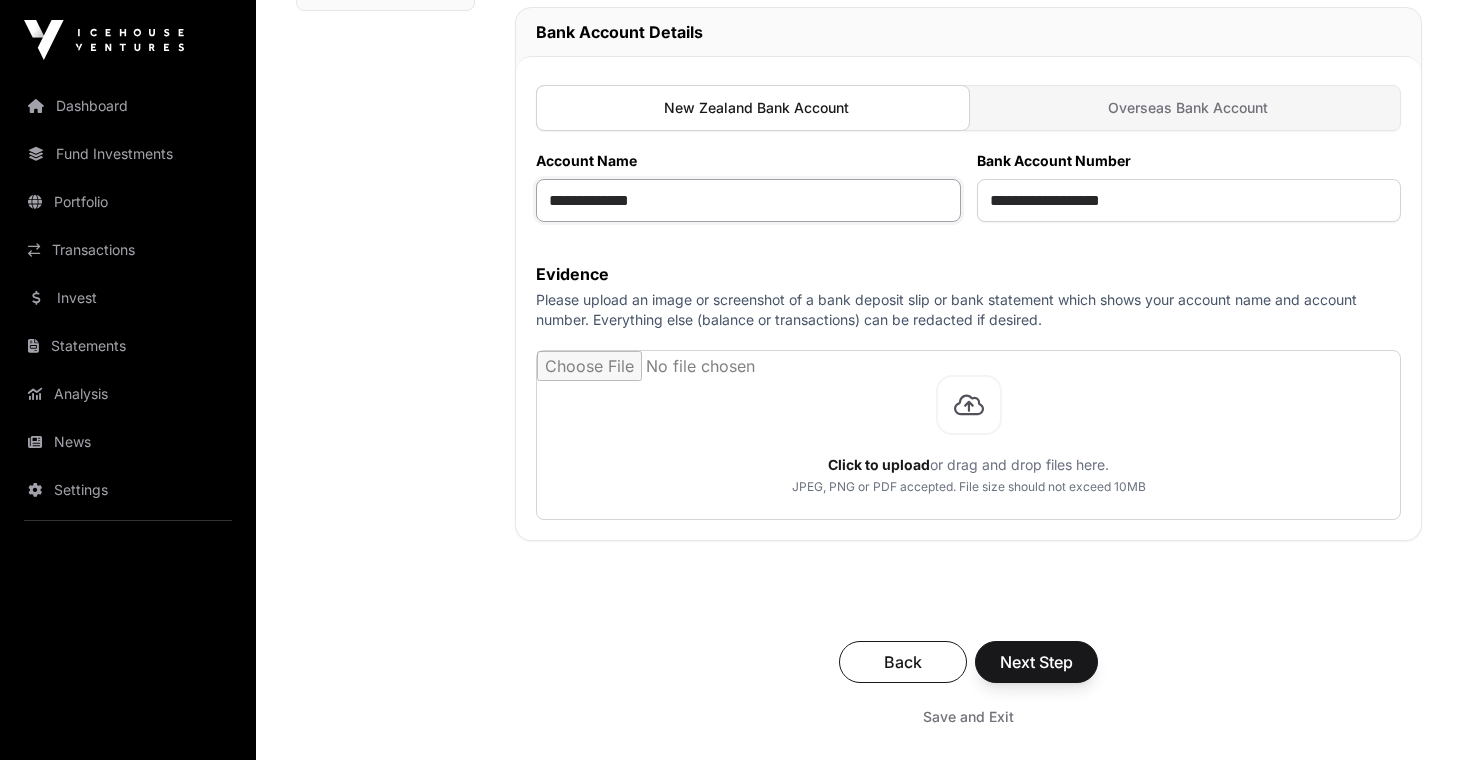 click on "**********" 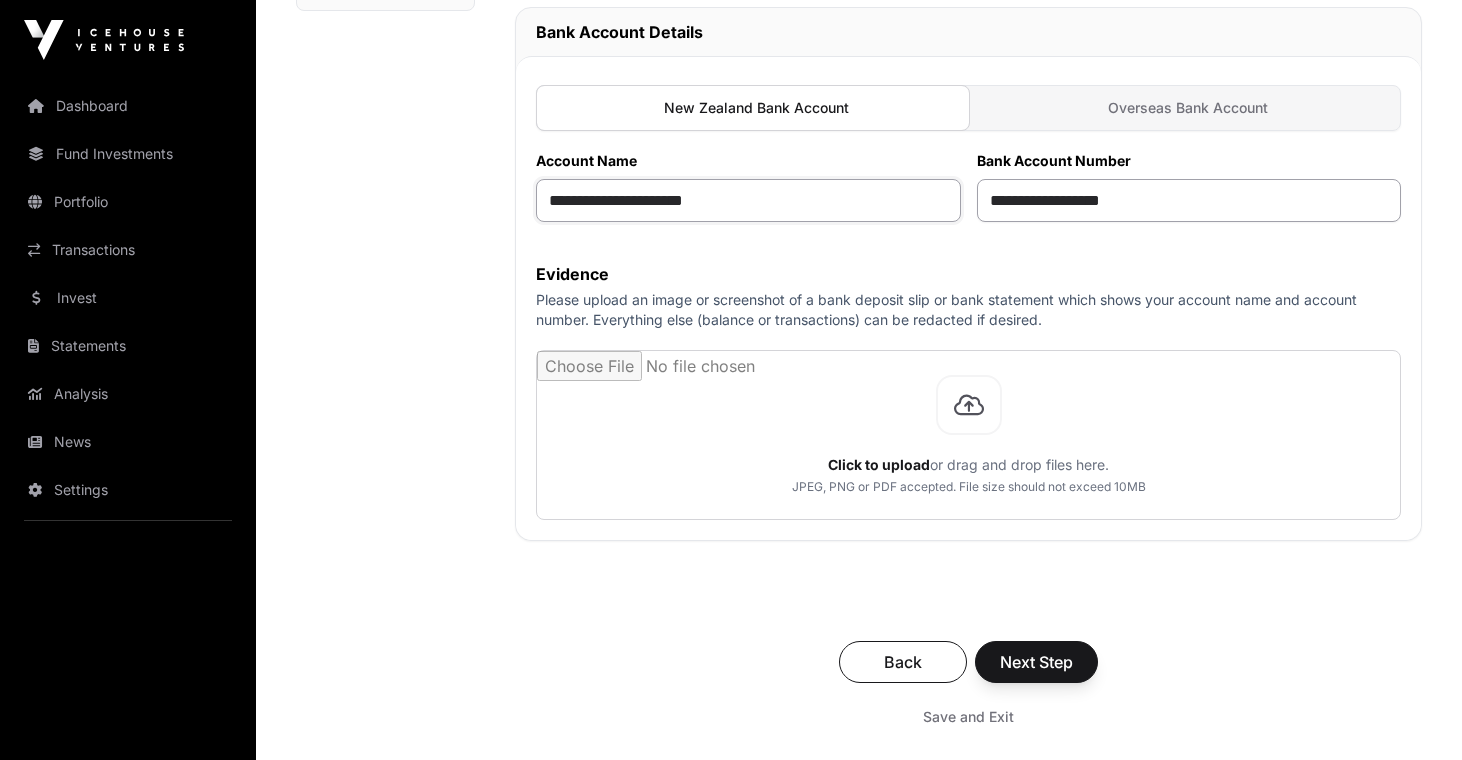 type on "**********" 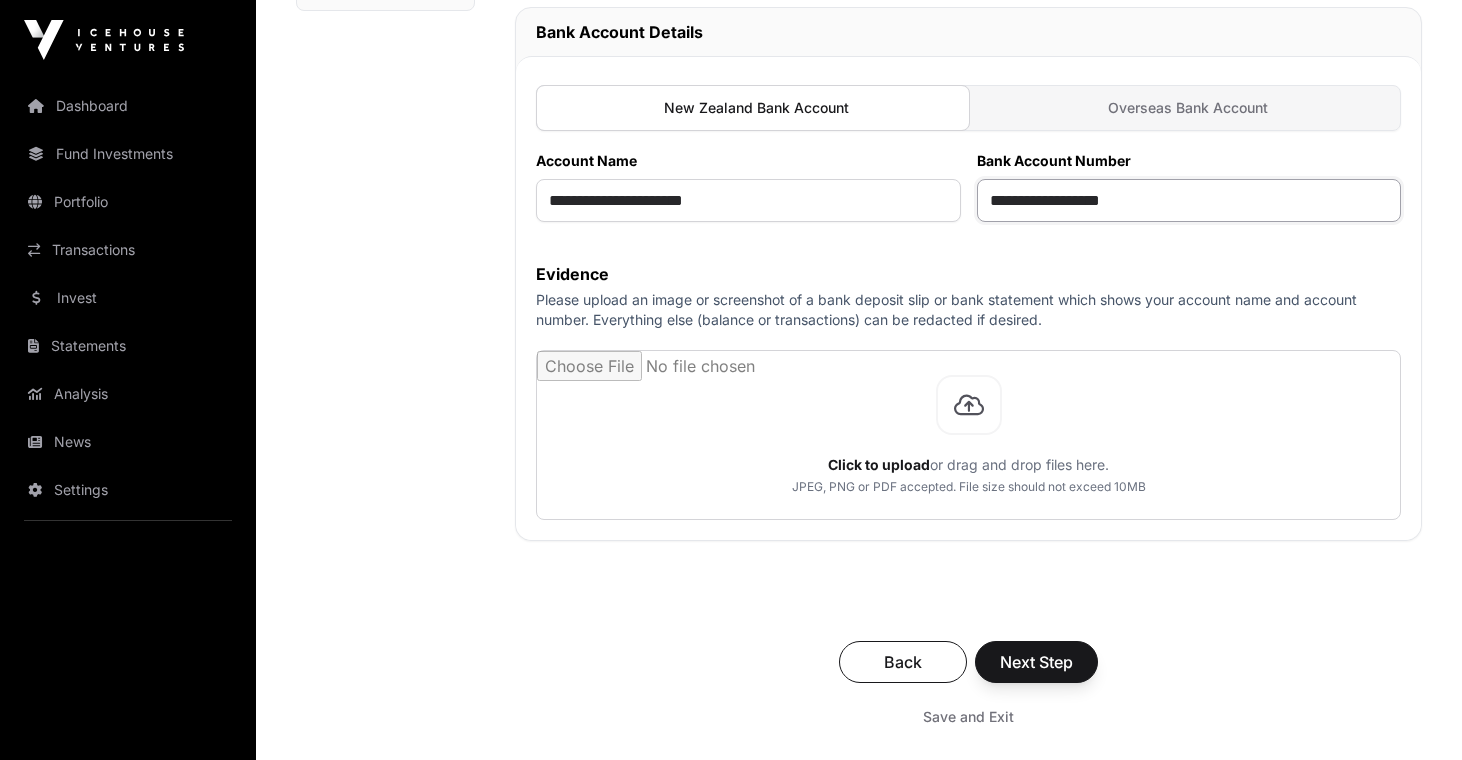 drag, startPoint x: 1177, startPoint y: 204, endPoint x: 967, endPoint y: 192, distance: 210.34258 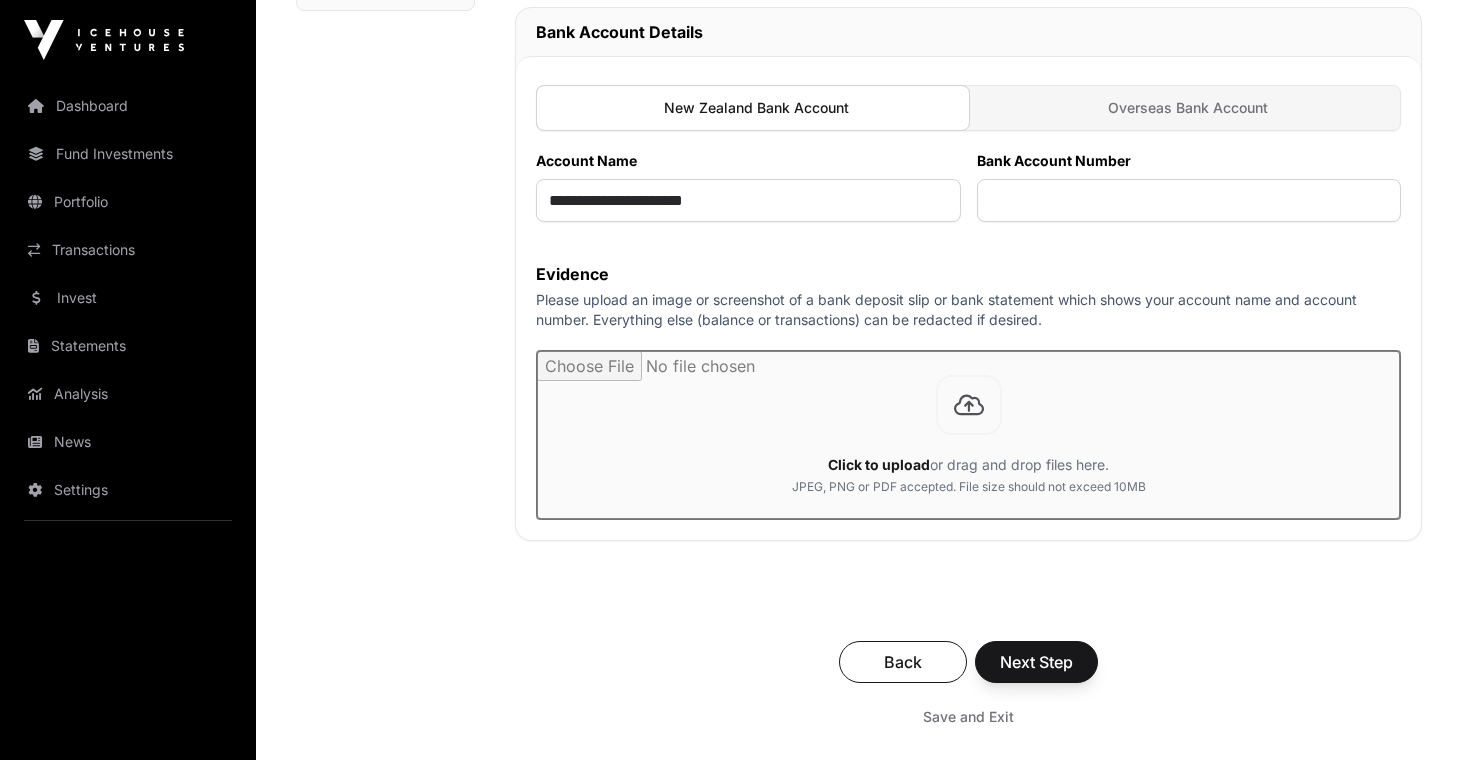 click 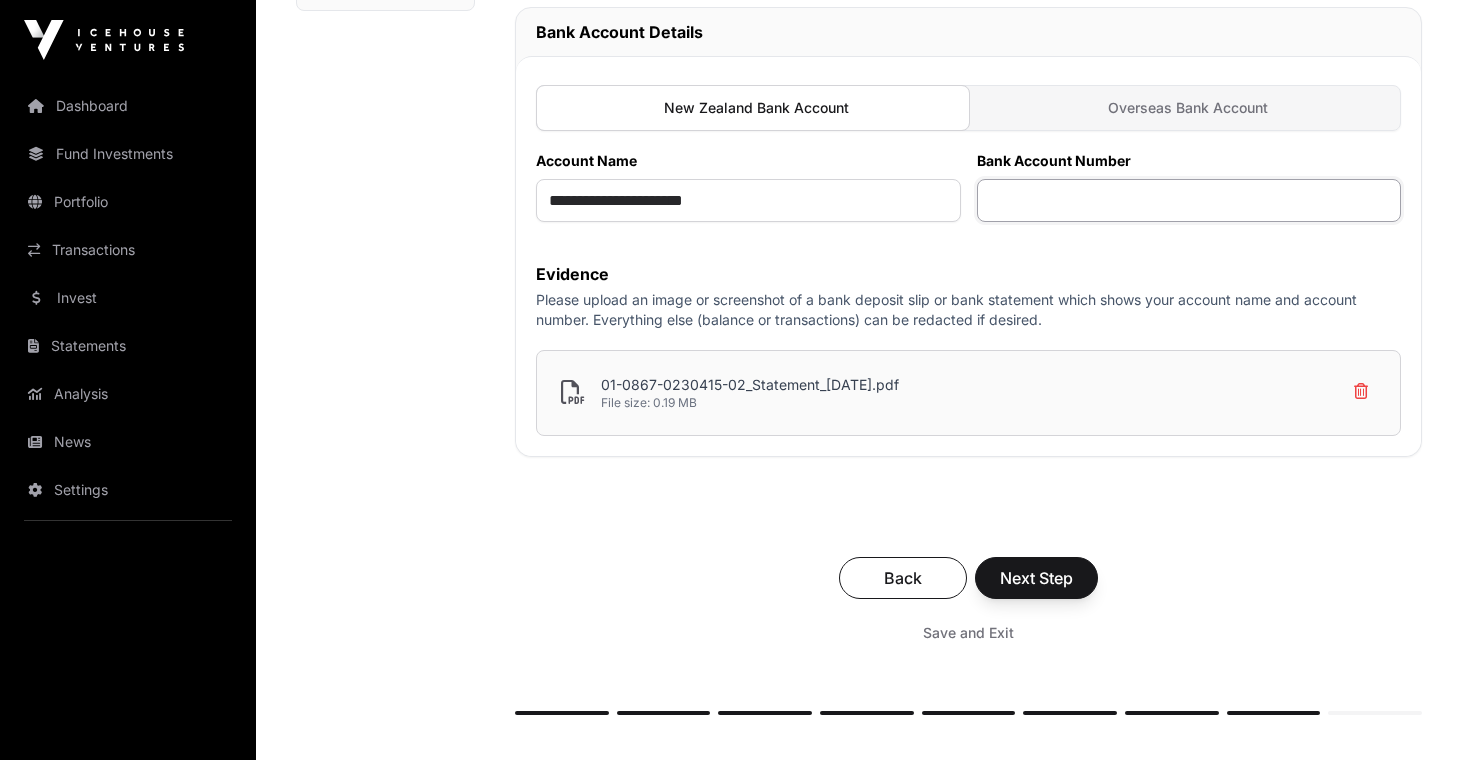 click 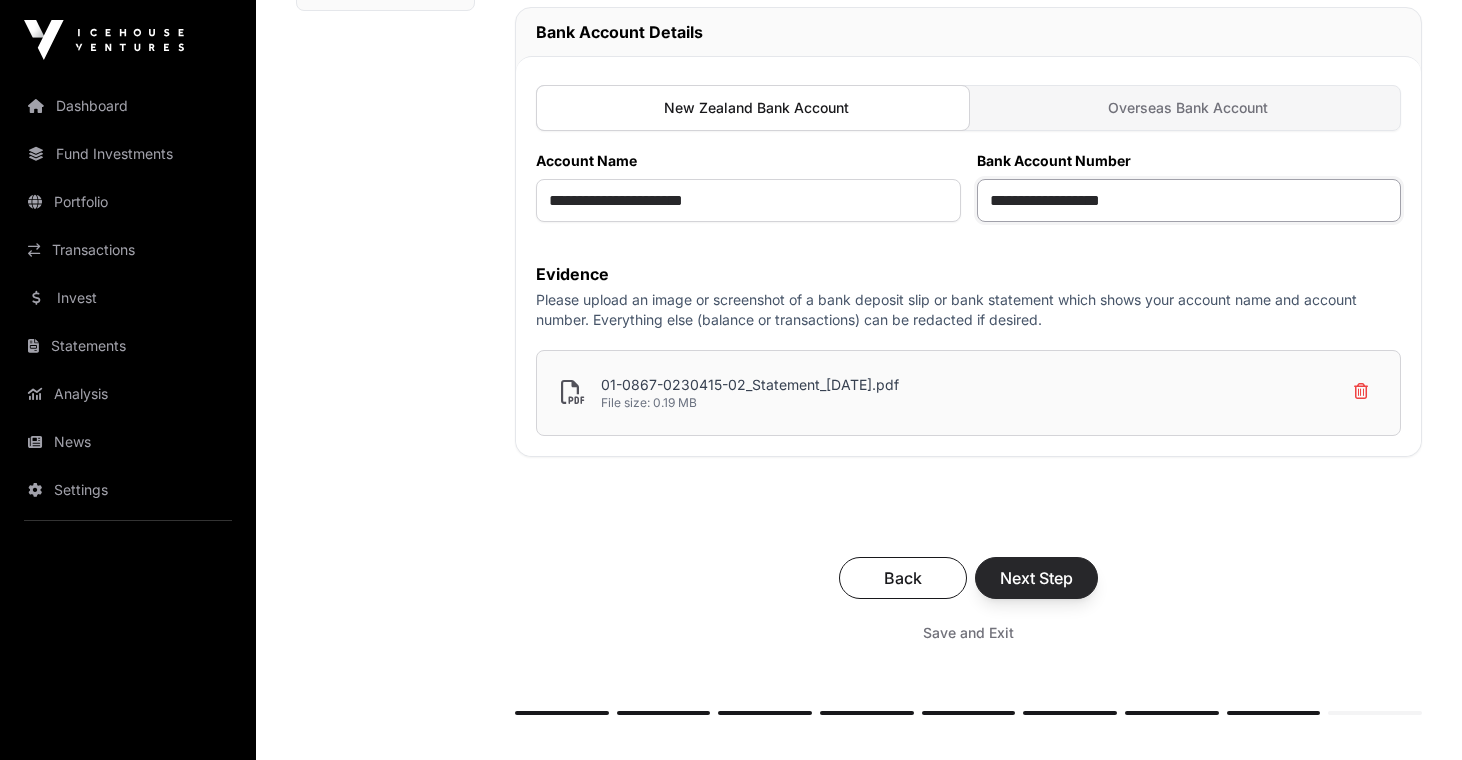 type on "**********" 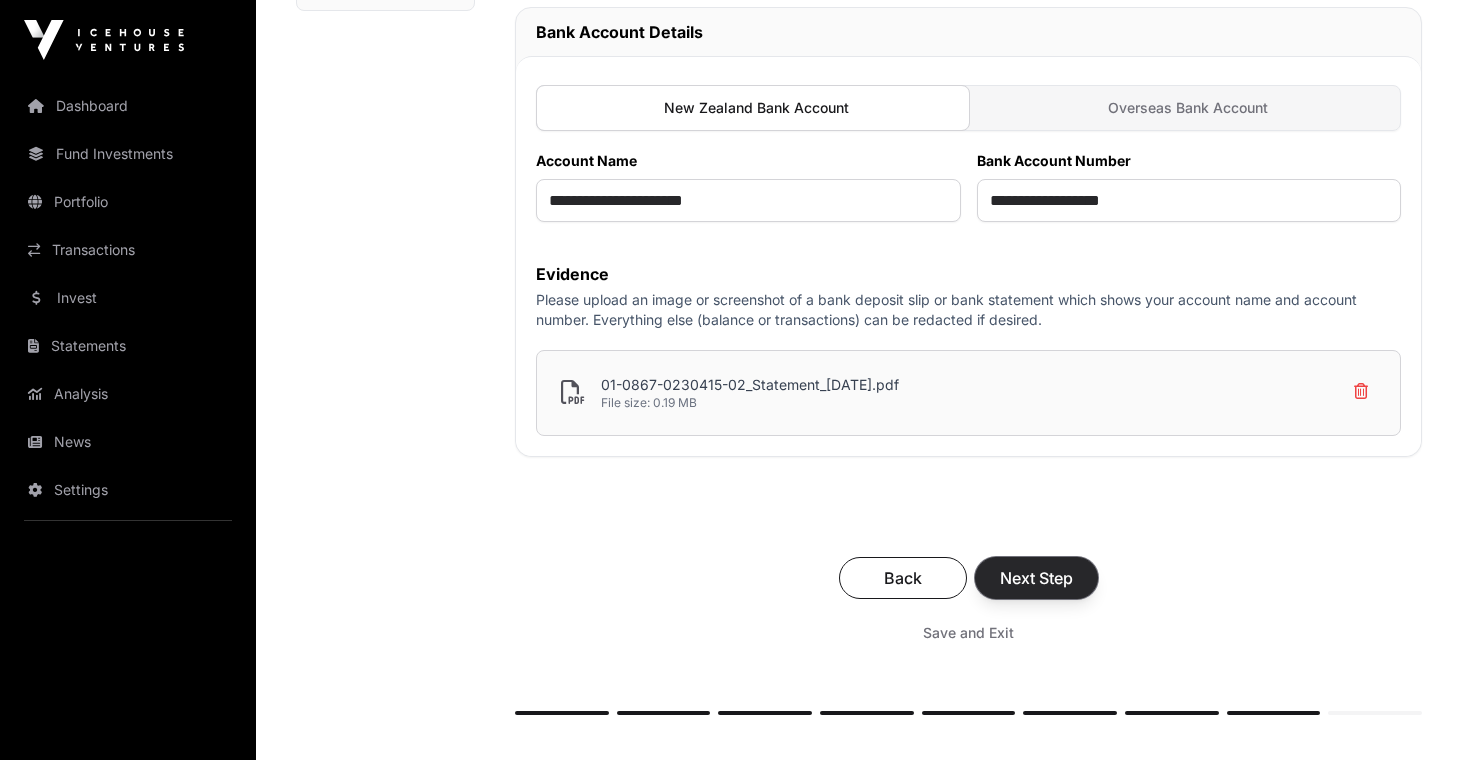 click on "Next Step" 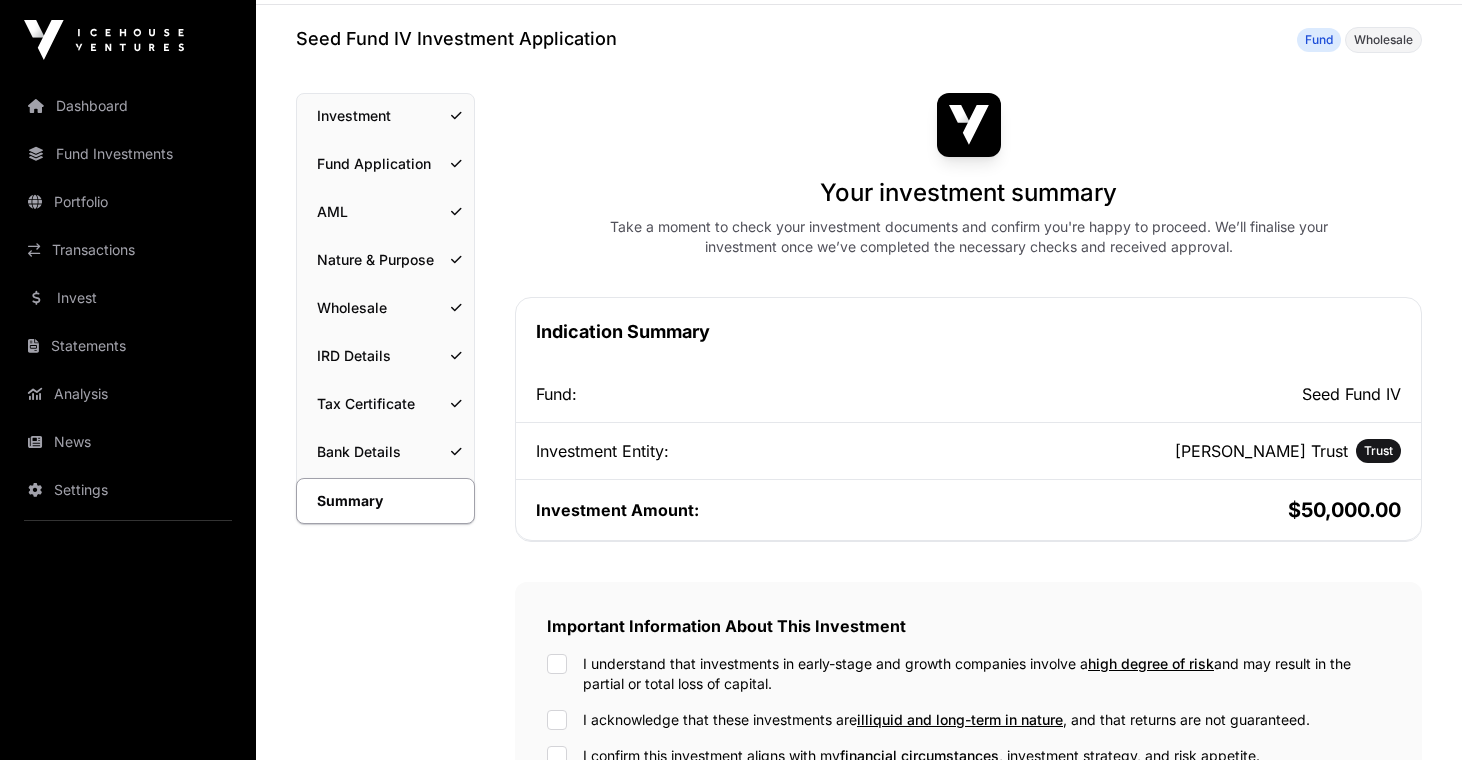 scroll, scrollTop: 70, scrollLeft: 0, axis: vertical 